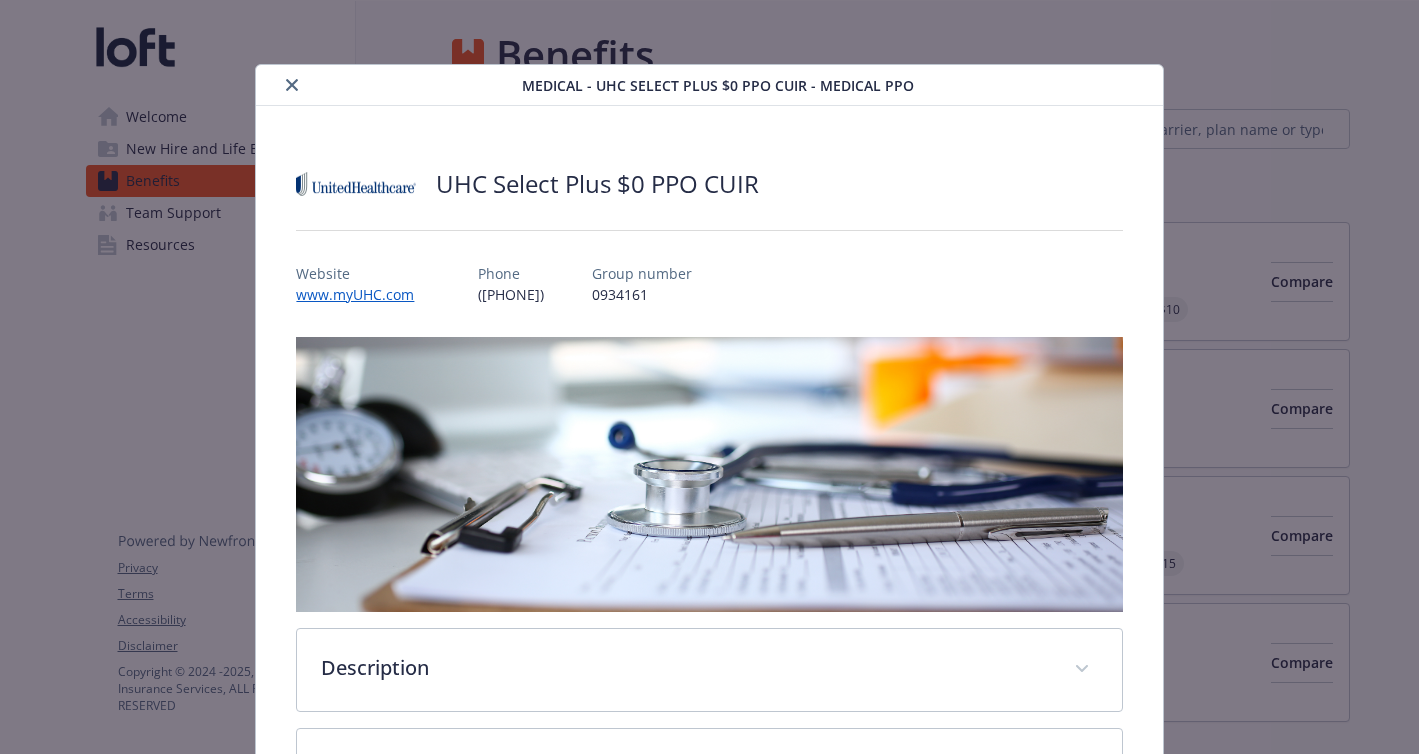 scroll, scrollTop: 0, scrollLeft: 0, axis: both 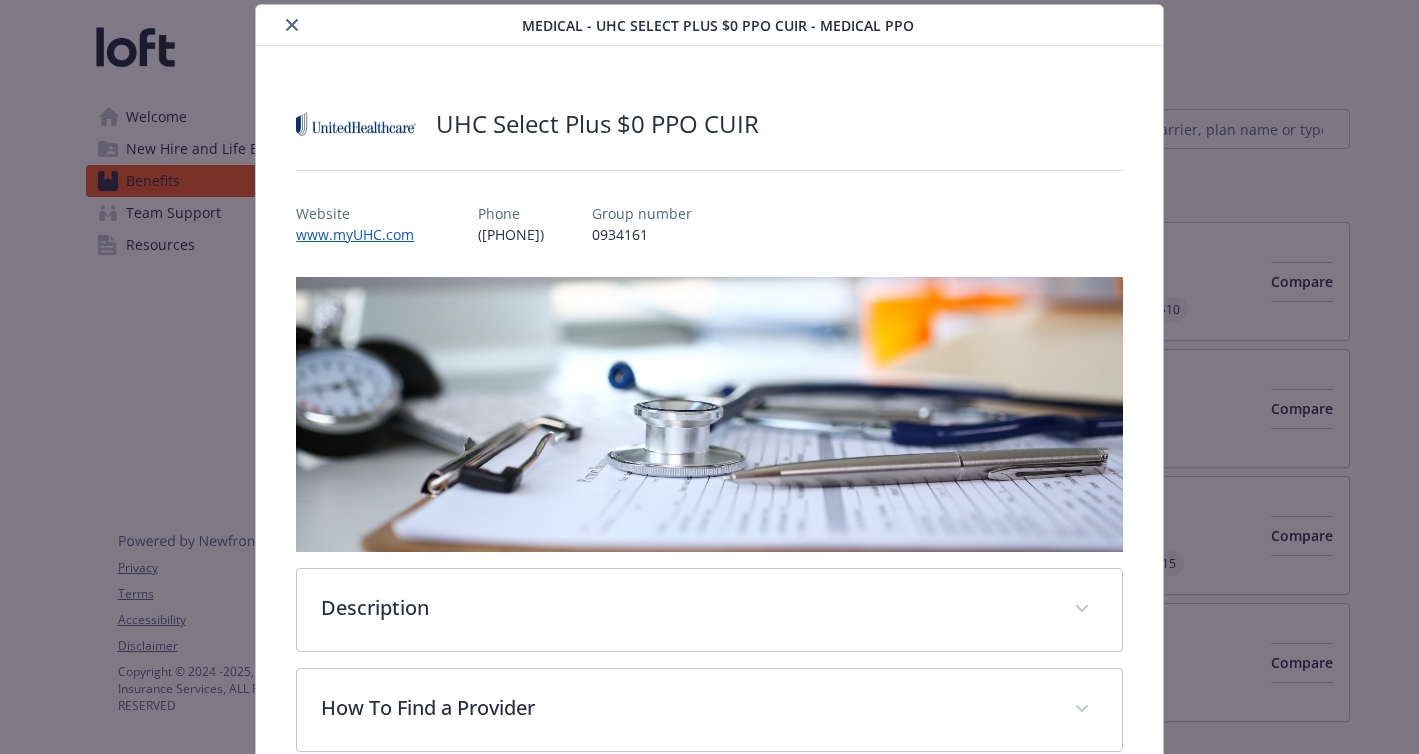 click 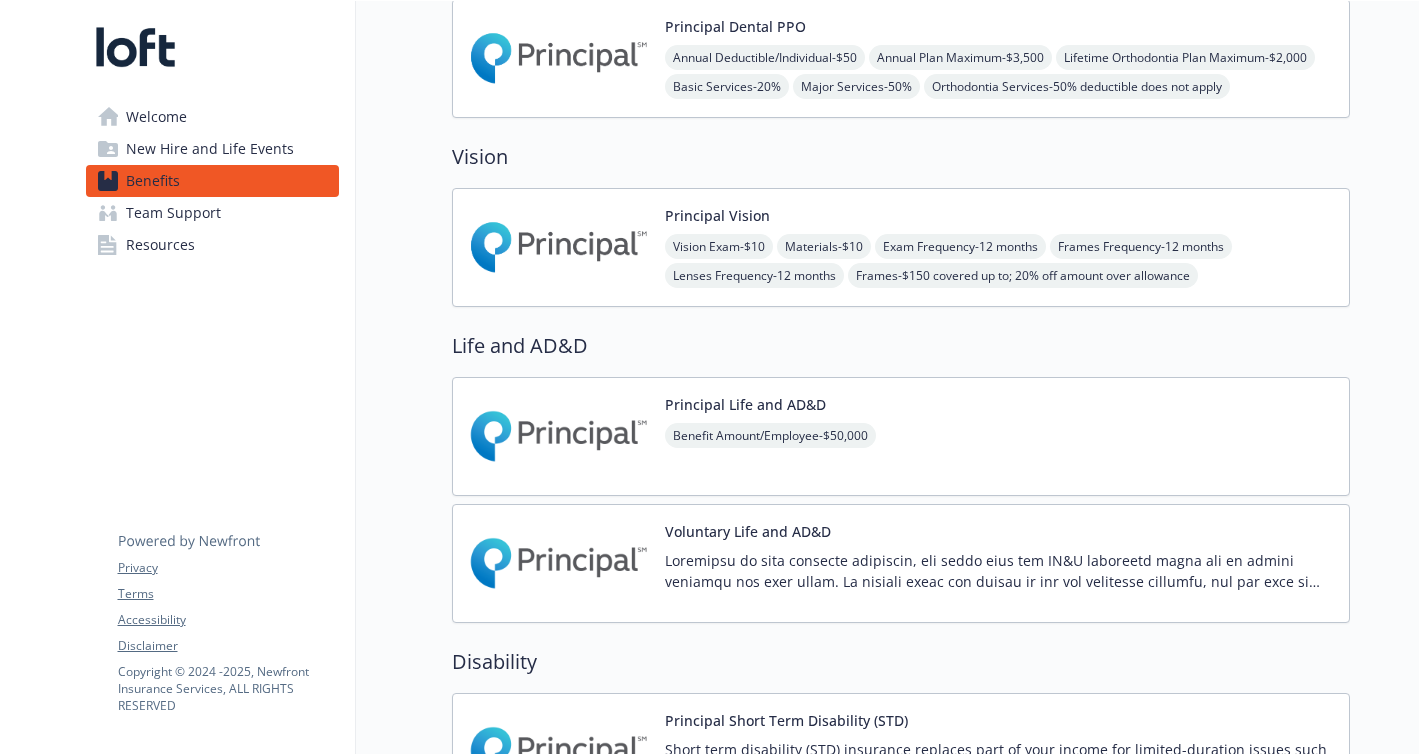 click at bounding box center (559, 247) 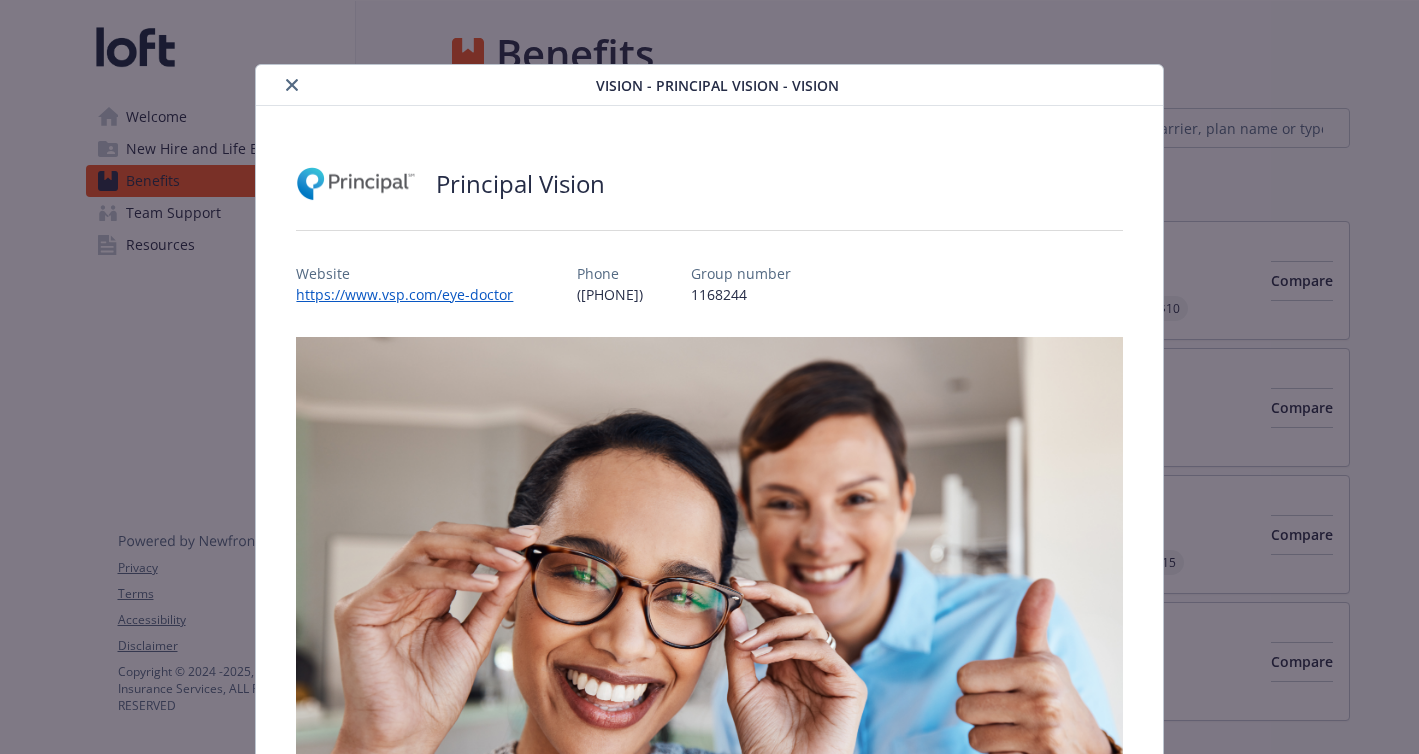 scroll, scrollTop: 793, scrollLeft: 0, axis: vertical 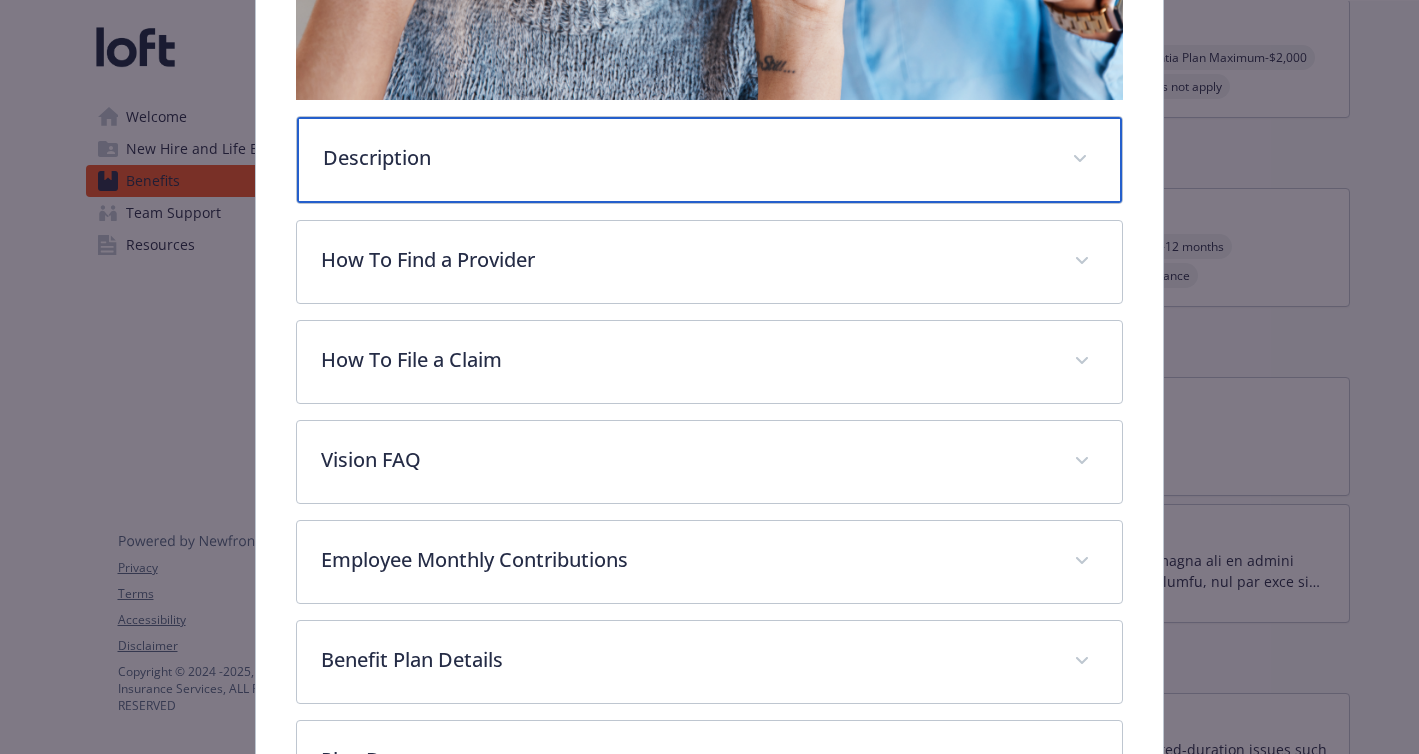 click on "Description" at bounding box center (709, 160) 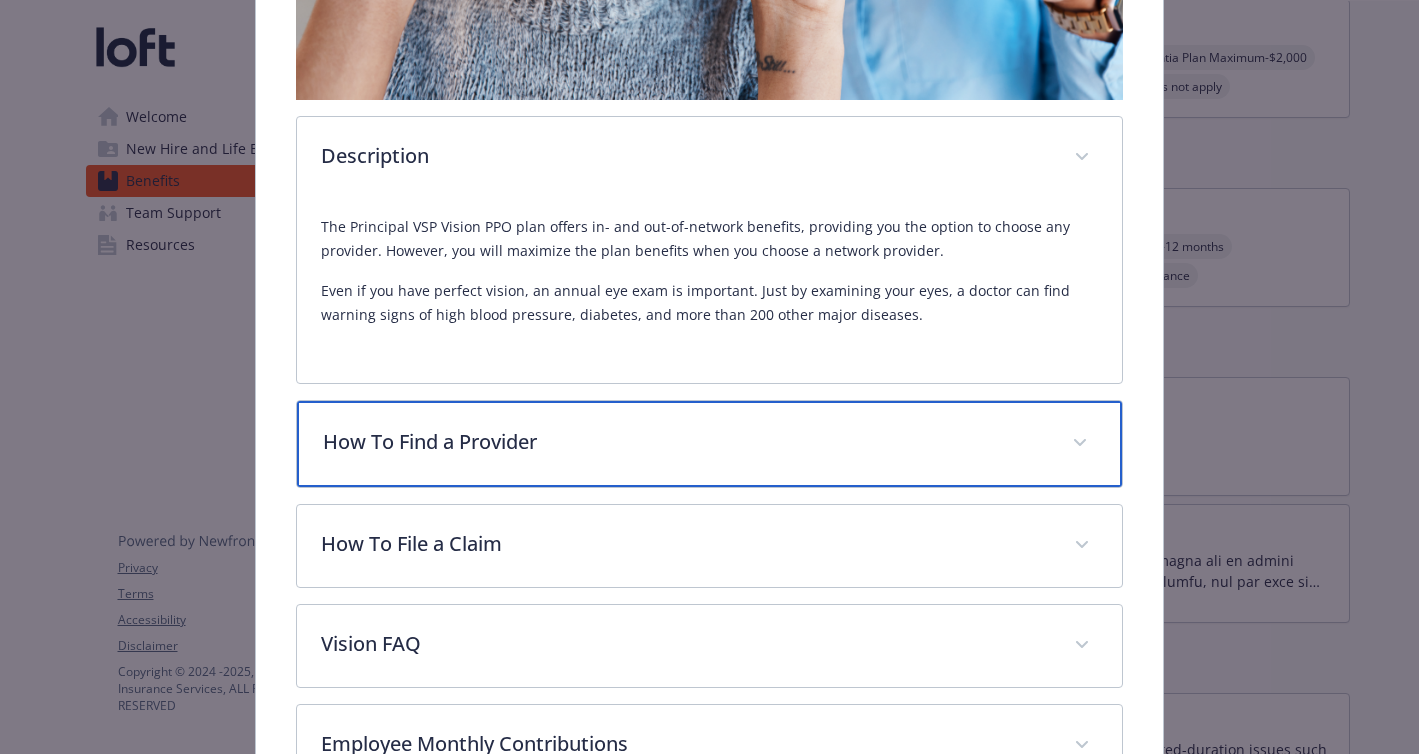click on "How To Find a Provider" at bounding box center (685, 442) 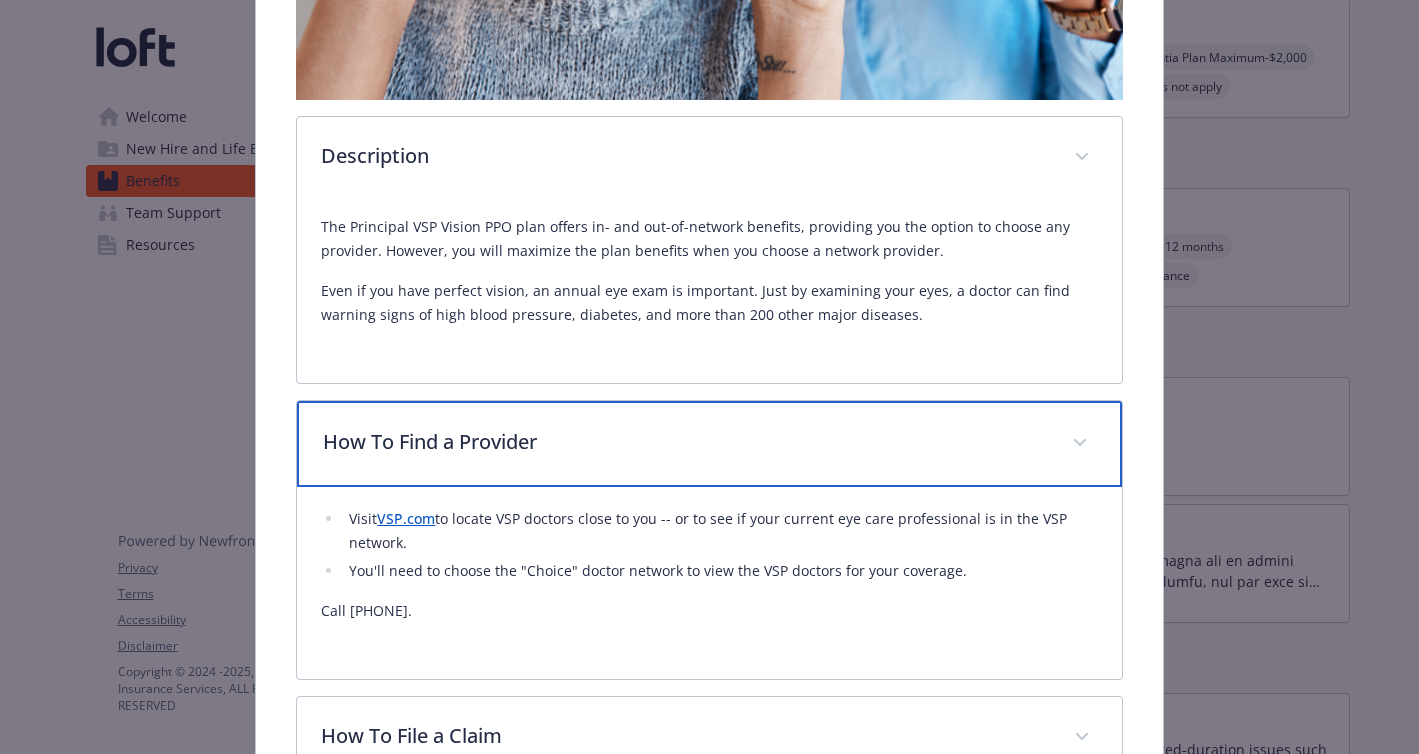 scroll, scrollTop: 1032, scrollLeft: 0, axis: vertical 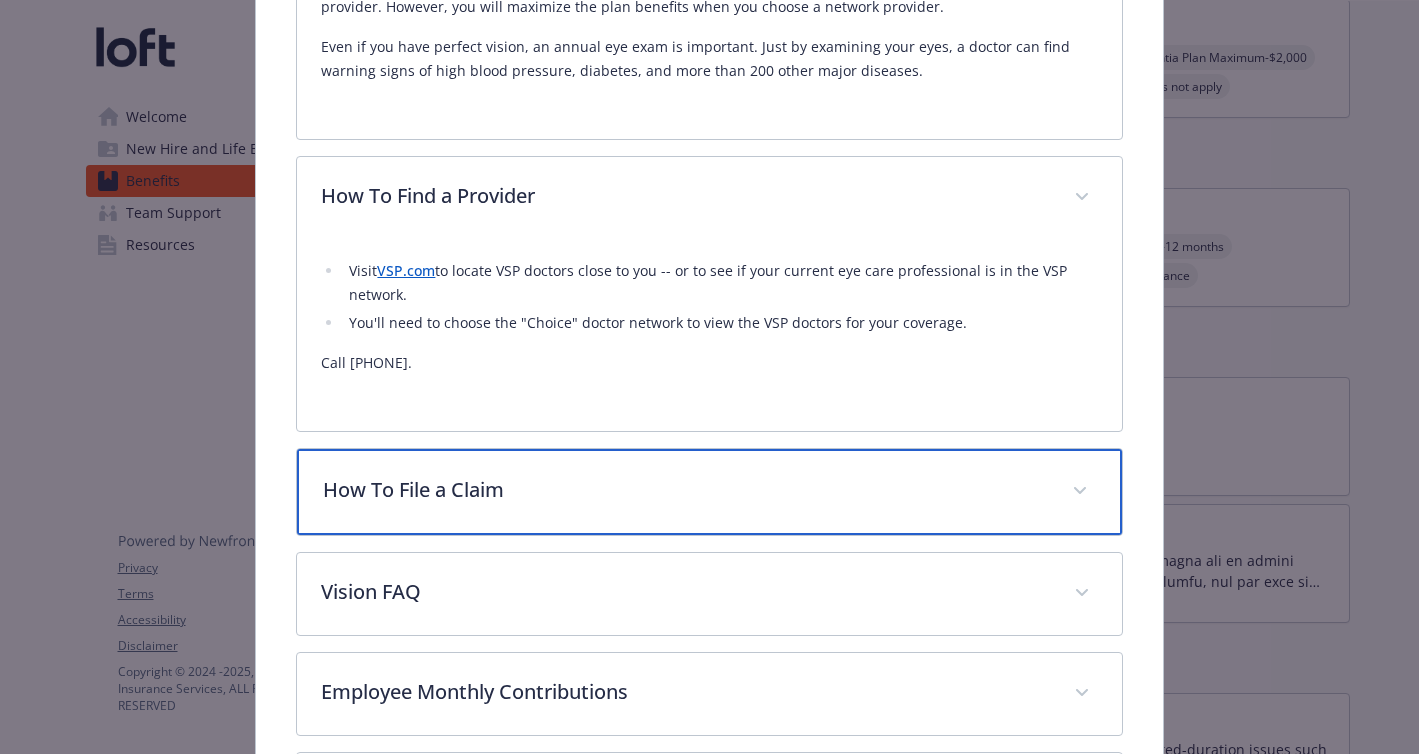 click on "How To File a Claim" at bounding box center (709, 492) 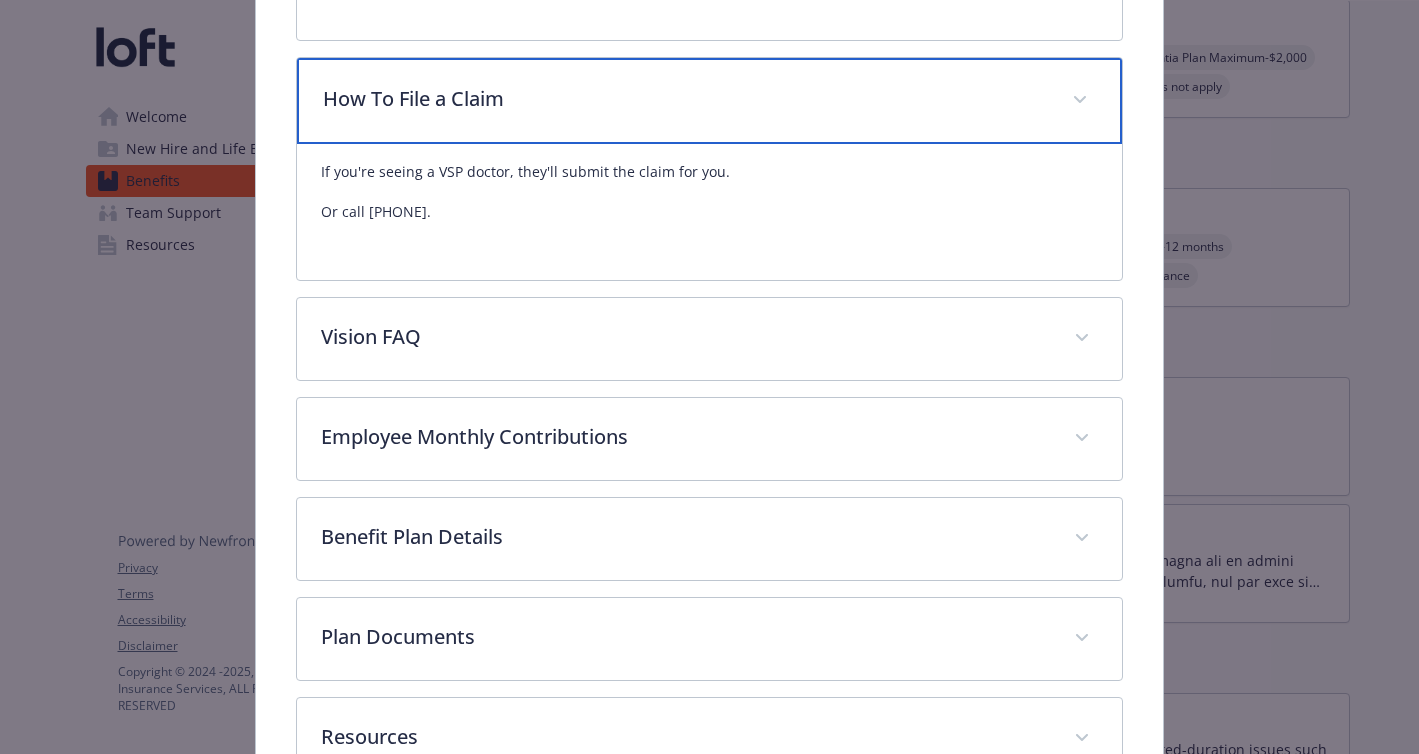 scroll, scrollTop: 1444, scrollLeft: 0, axis: vertical 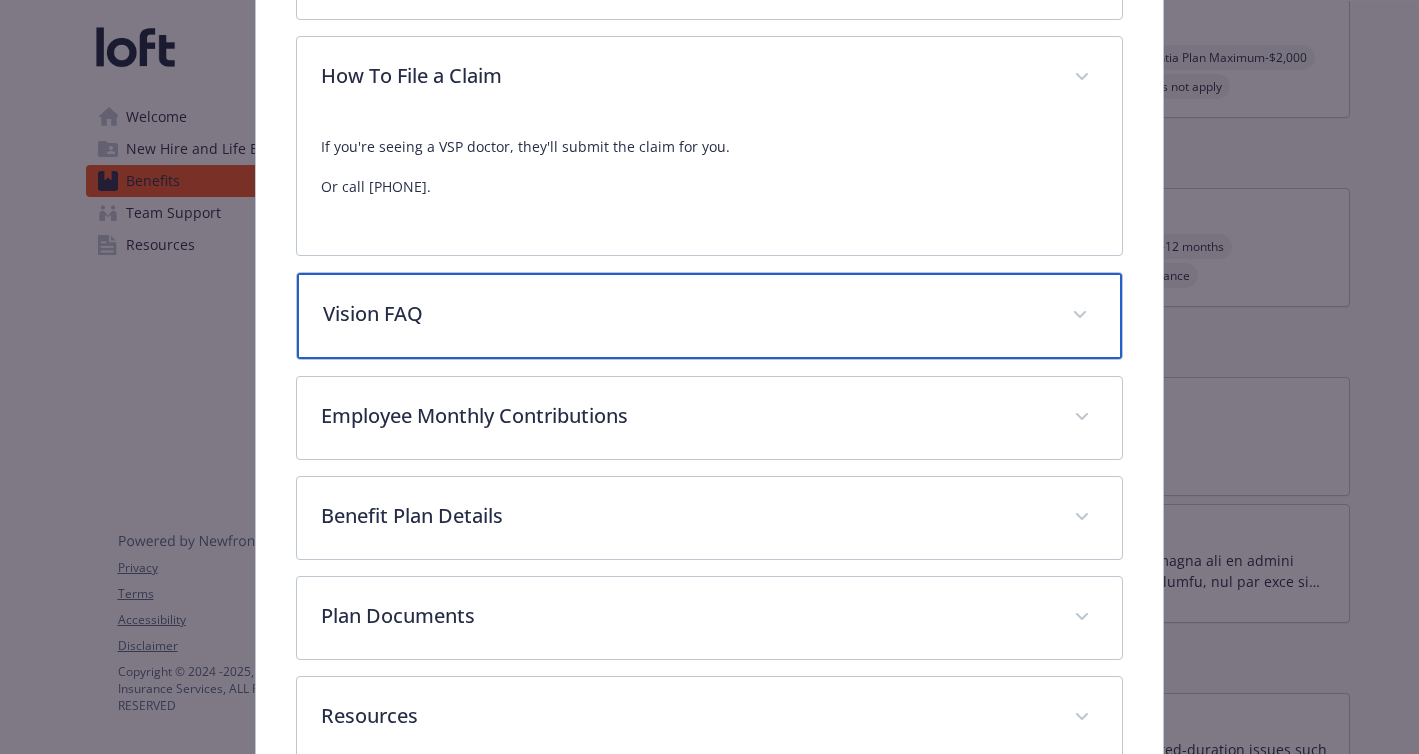 click on "Vision FAQ" at bounding box center [709, 316] 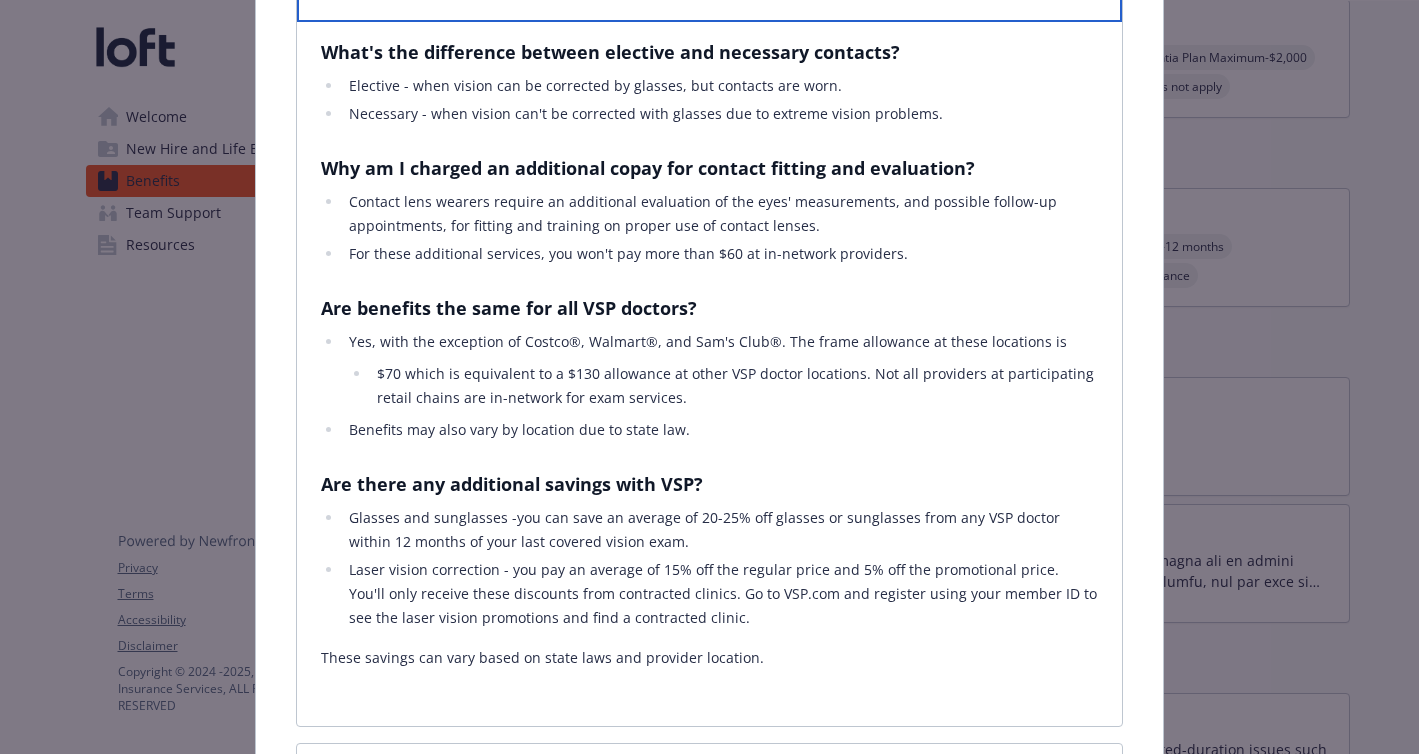 scroll, scrollTop: 1993, scrollLeft: 0, axis: vertical 